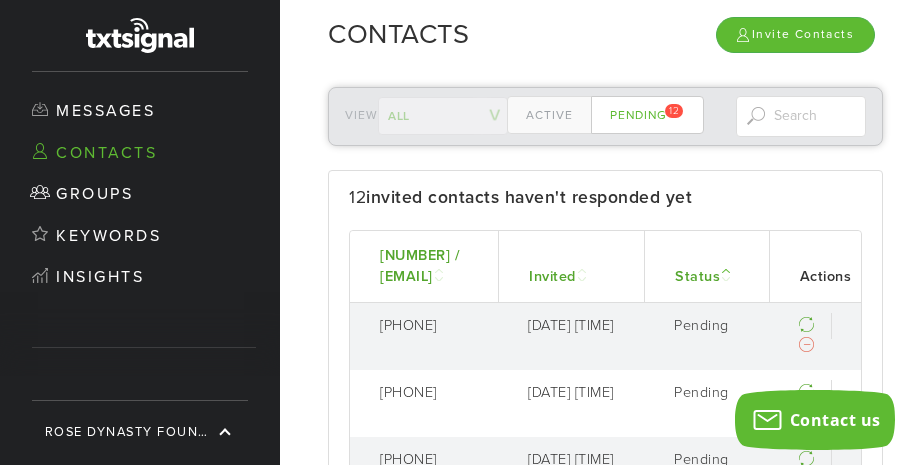 scroll, scrollTop: 0, scrollLeft: 0, axis: both 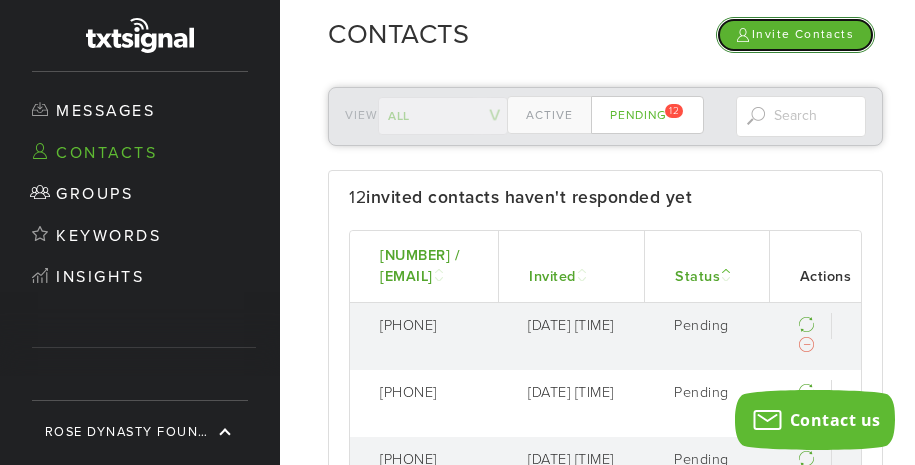 click on "Invite Contacts" at bounding box center [795, 34] 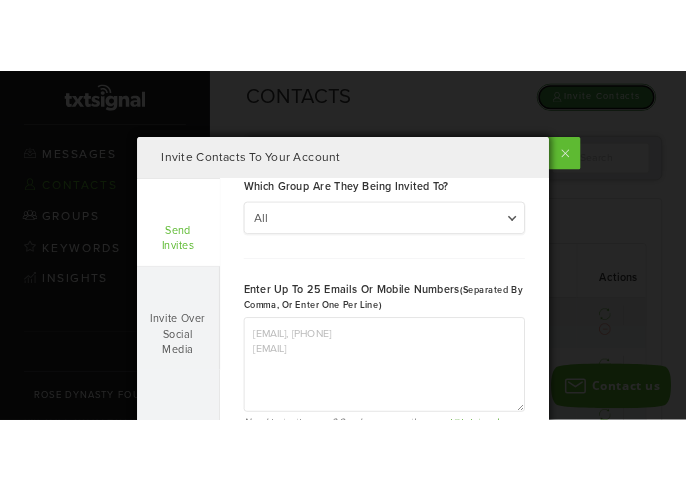 scroll, scrollTop: 182, scrollLeft: 0, axis: vertical 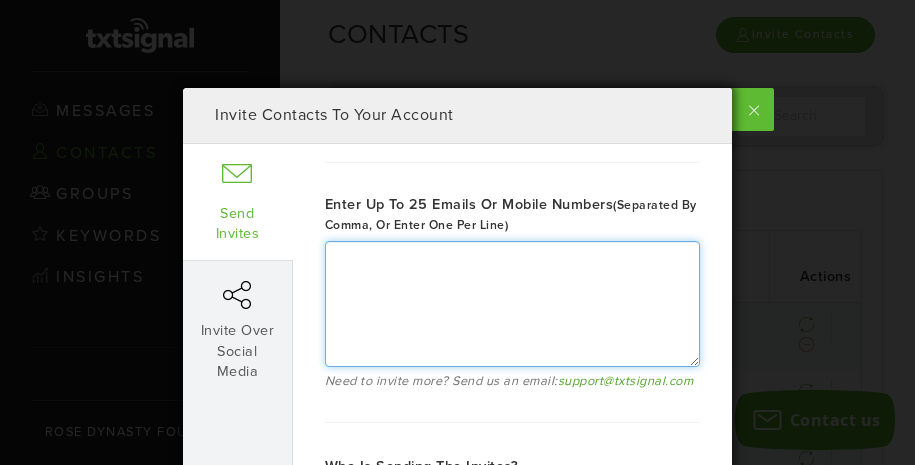 click on "Enter up to 25 emails or mobile numbers
(separated by comma, or enter one per line)" at bounding box center (512, 304) 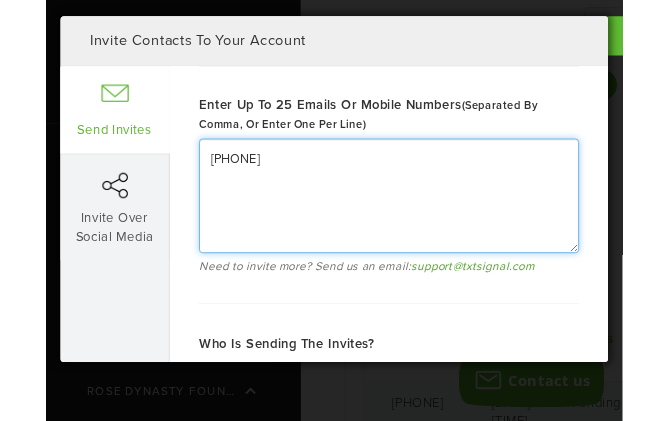 scroll, scrollTop: 220, scrollLeft: 0, axis: vertical 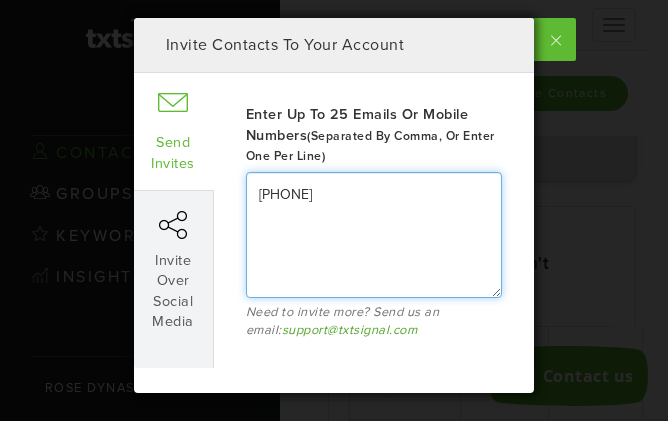 paste on "[PHONE]" 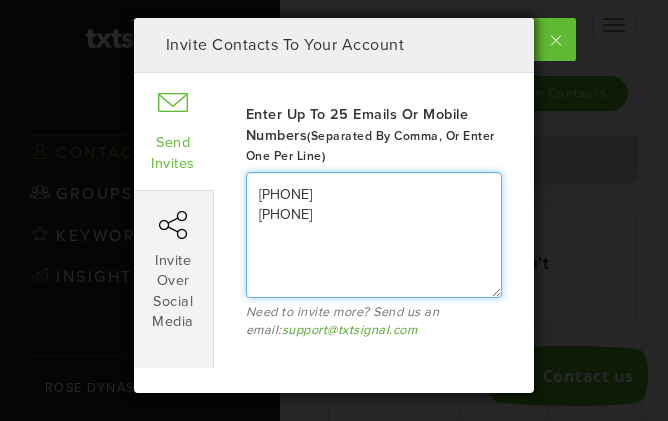 paste on "[PHONE]" 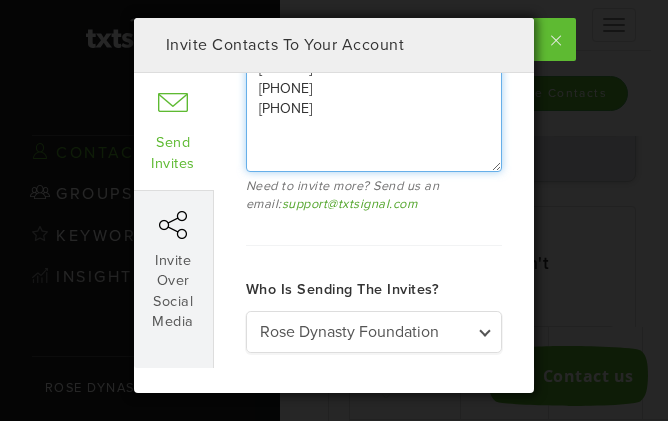 scroll, scrollTop: 348, scrollLeft: 0, axis: vertical 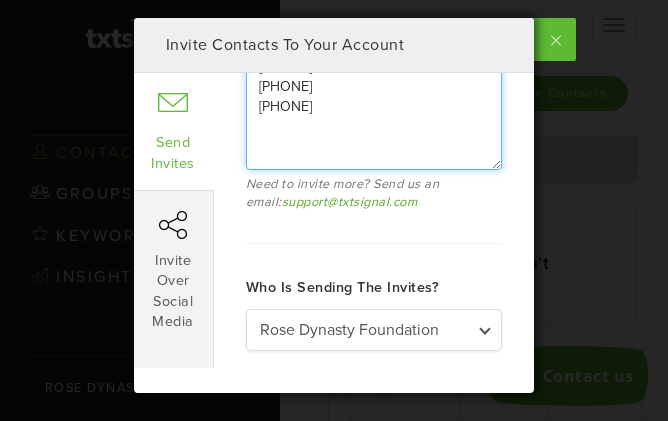 type on "[PHONE]
[PHONE]
[PHONE]" 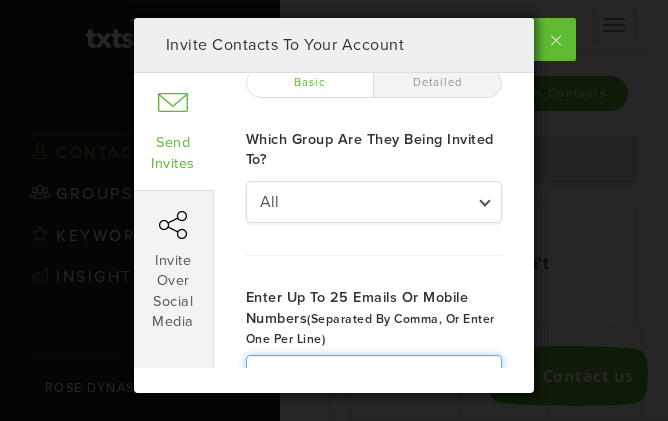 scroll, scrollTop: 51, scrollLeft: 0, axis: vertical 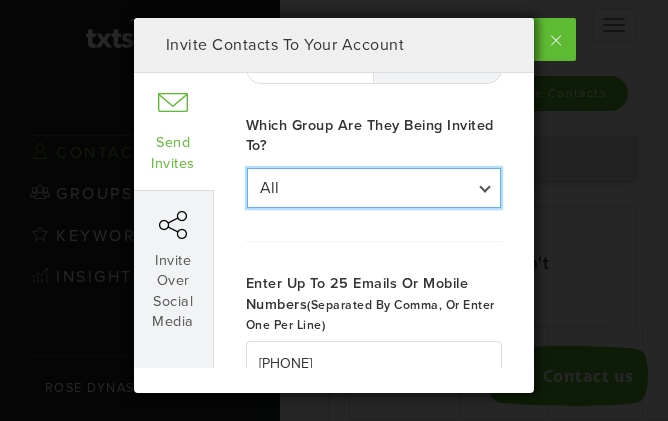 click on "All
All
Volunteers" at bounding box center (374, 188) 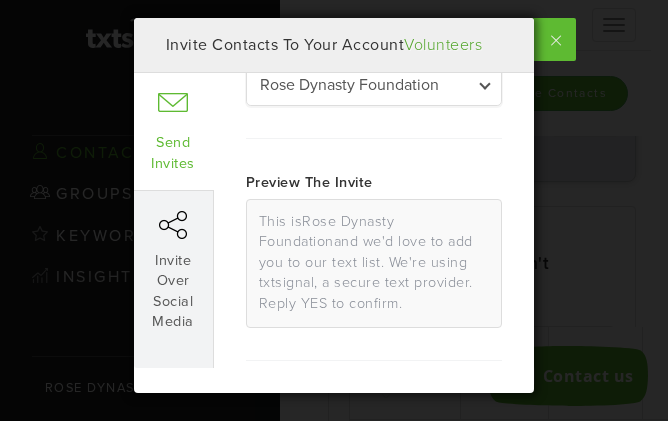 scroll, scrollTop: 585, scrollLeft: 0, axis: vertical 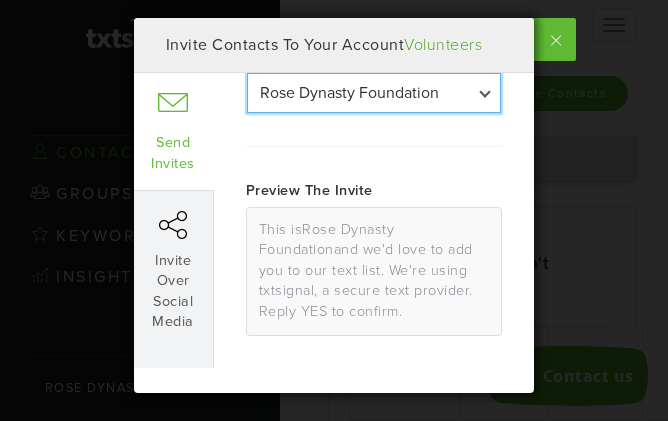 click on "Rose Dynasty Foundation
Rose Dynasty Volunteers" at bounding box center (374, 93) 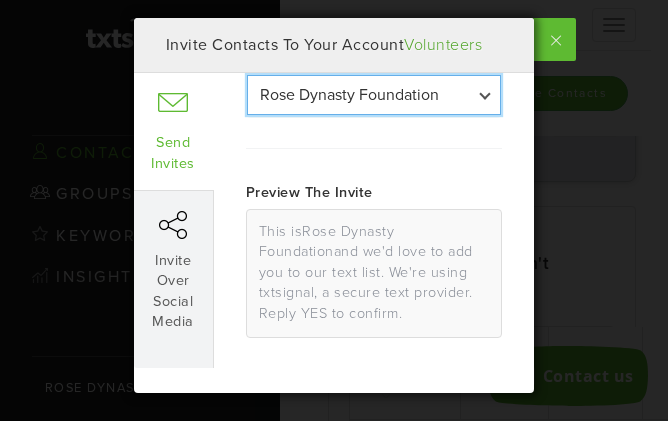 select on "[NUMBER]" 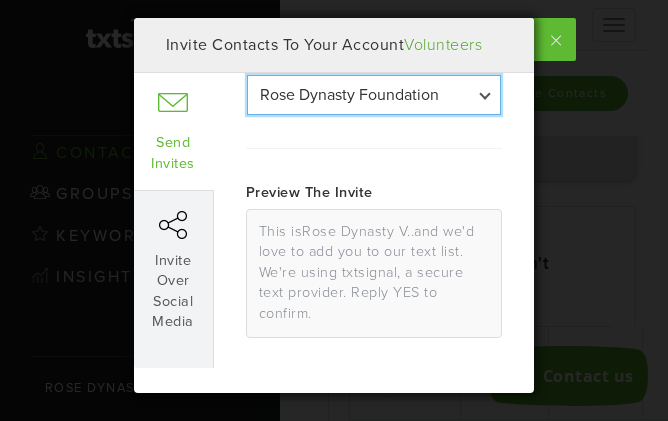 scroll, scrollTop: 686, scrollLeft: 0, axis: vertical 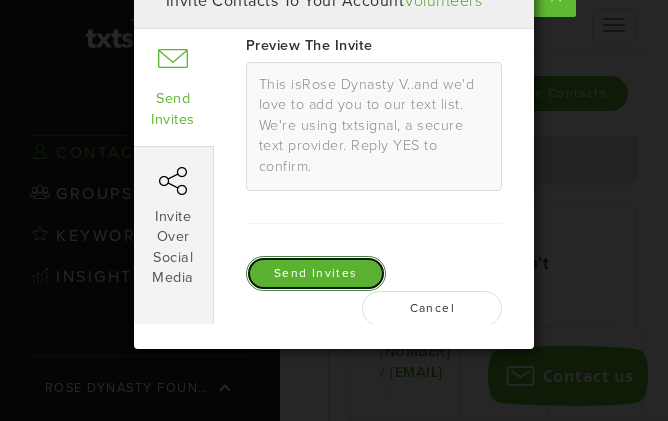 click on "Send Invites" at bounding box center (316, 273) 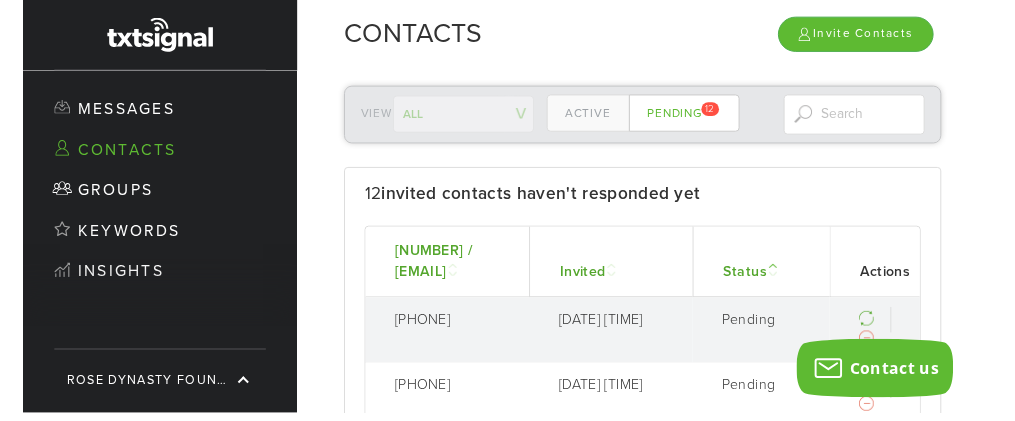 scroll, scrollTop: 584, scrollLeft: 0, axis: vertical 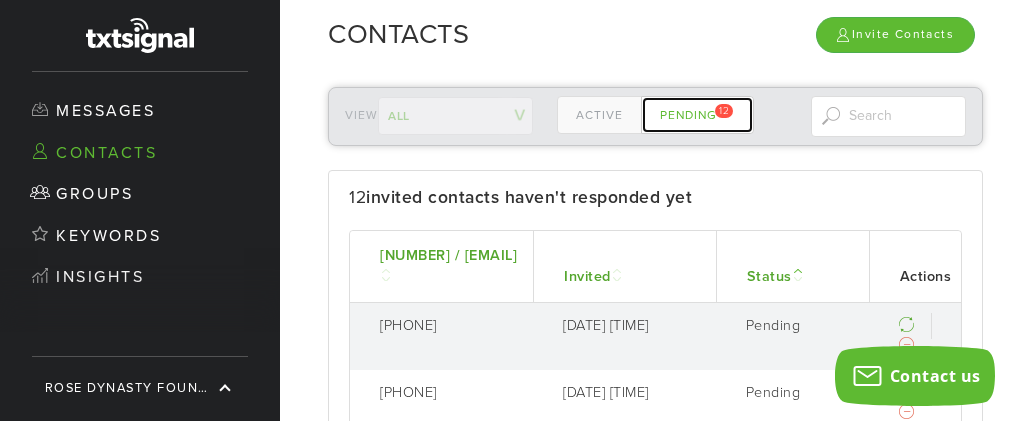 click on "Pending
[NUMBER]" at bounding box center (697, 115) 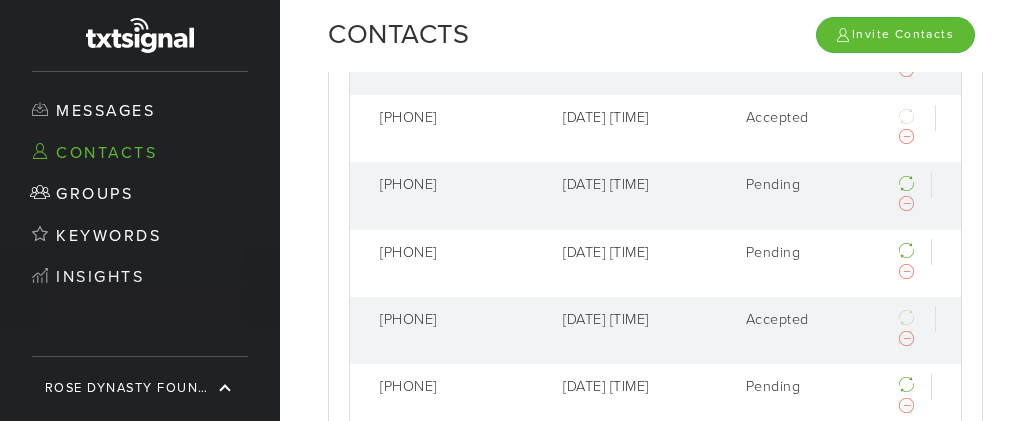 scroll, scrollTop: 37, scrollLeft: 0, axis: vertical 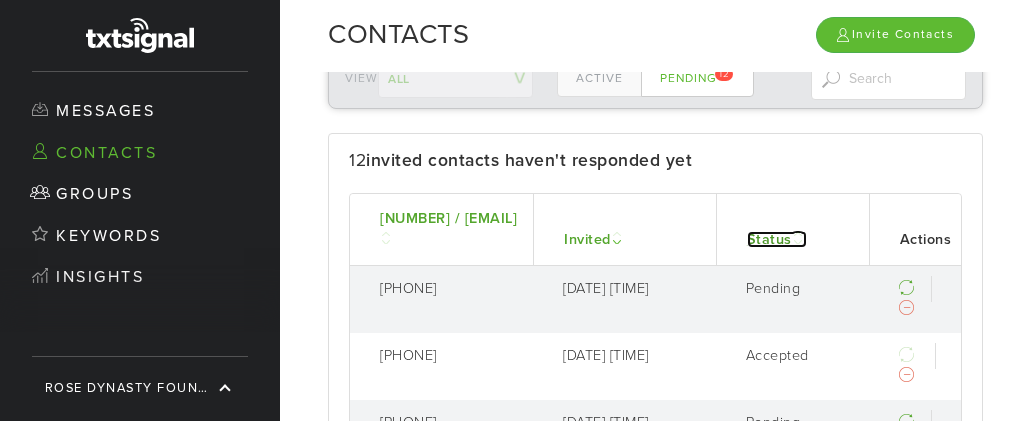 click on "Status" at bounding box center (777, 239) 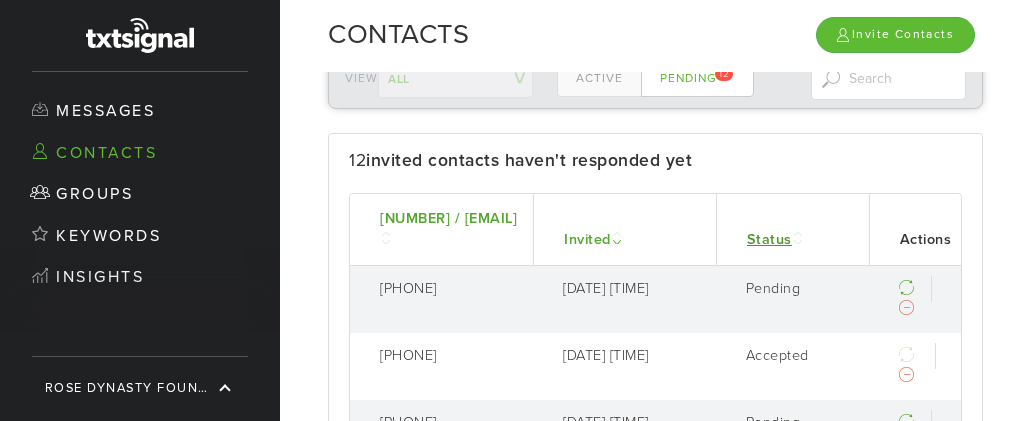scroll, scrollTop: 0, scrollLeft: 0, axis: both 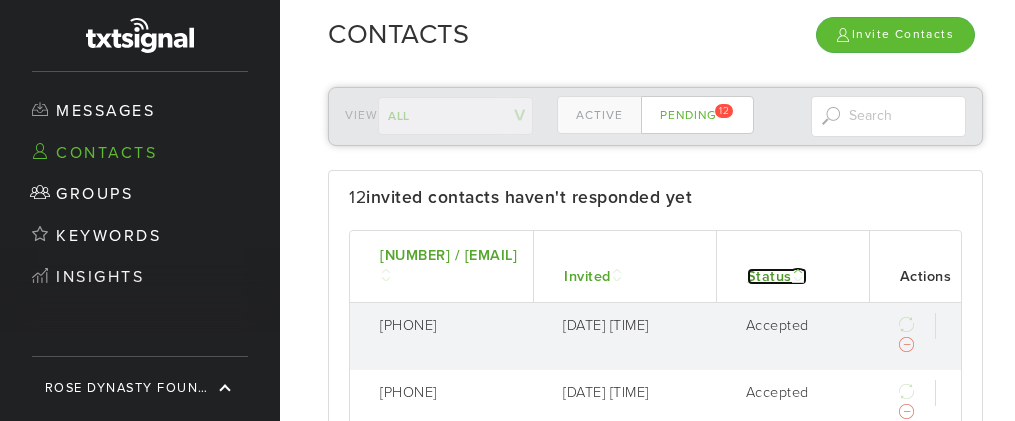 click on "Status" at bounding box center [777, 276] 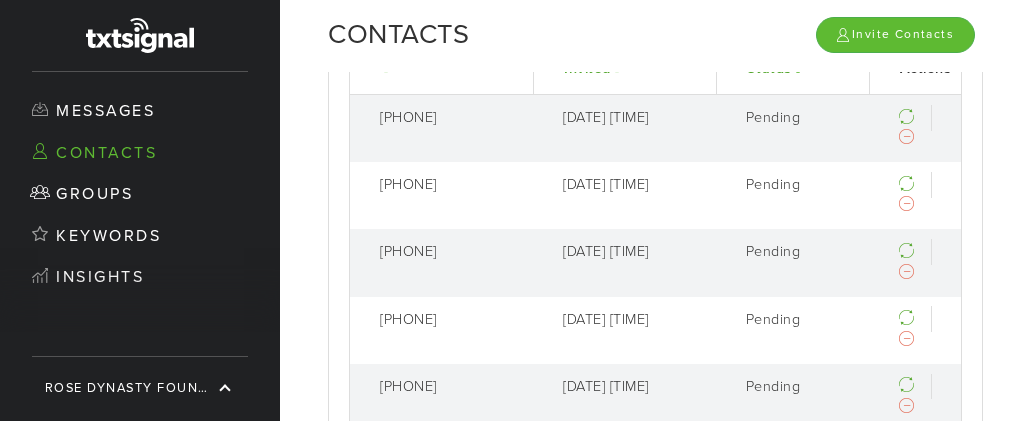 scroll, scrollTop: 0, scrollLeft: 0, axis: both 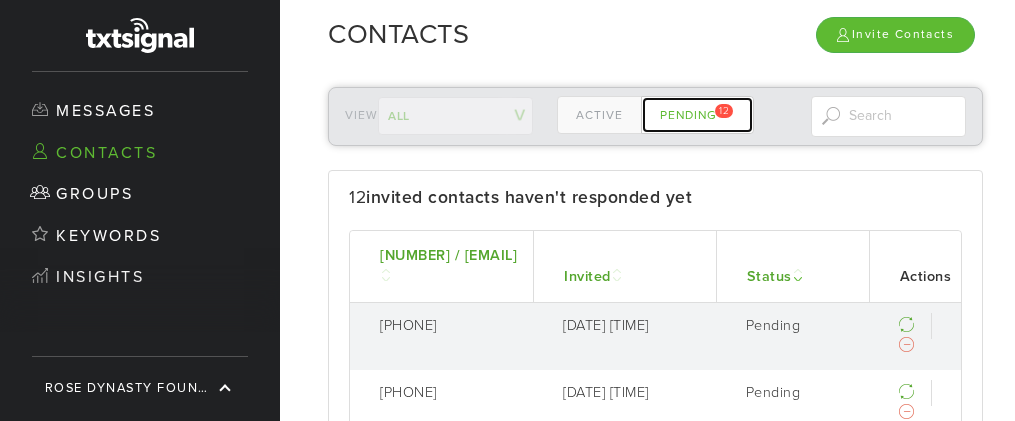 click on "Pending
[NUMBER]" at bounding box center [697, 115] 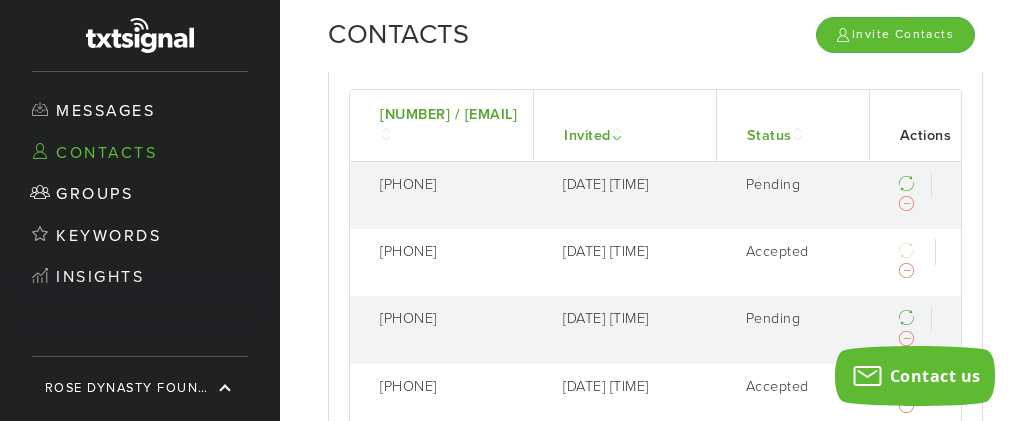 scroll, scrollTop: 124, scrollLeft: 0, axis: vertical 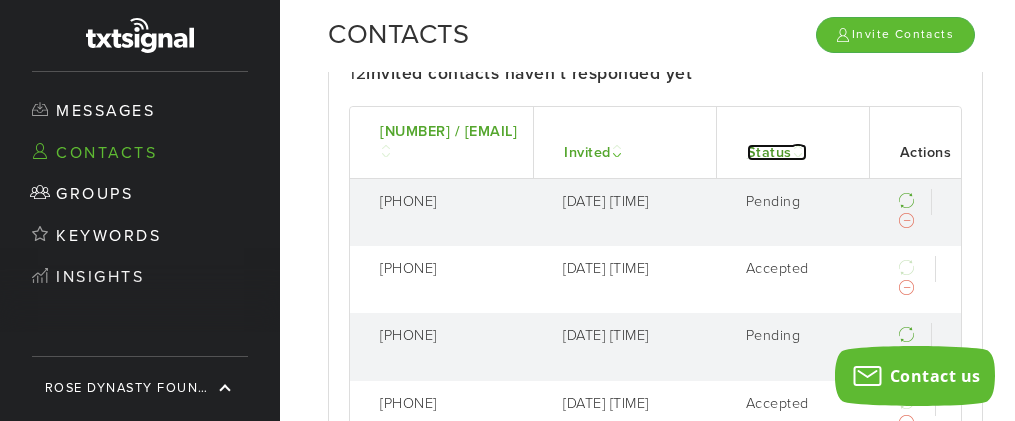 click on "Status" at bounding box center [777, 152] 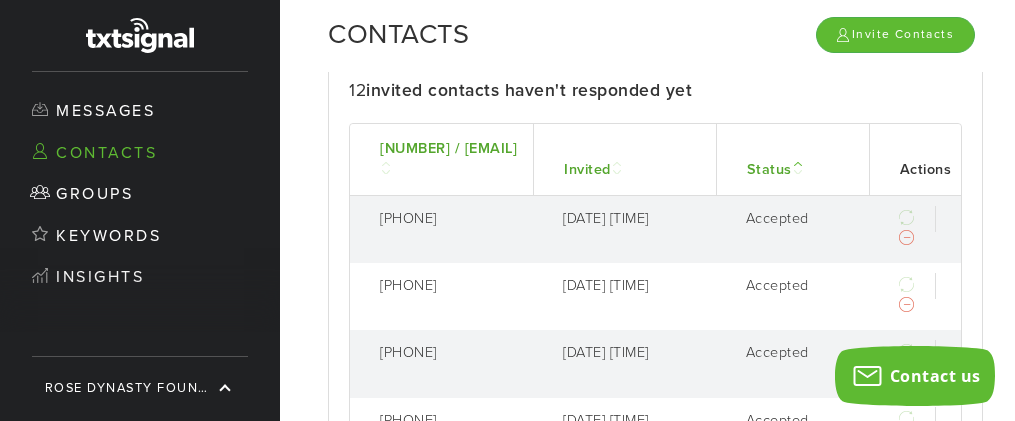 scroll, scrollTop: 96, scrollLeft: 0, axis: vertical 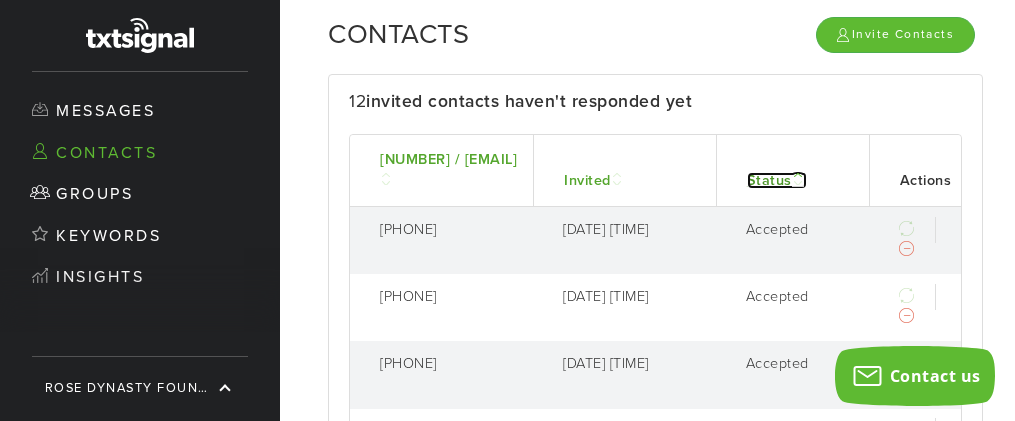 click on "Status" at bounding box center (777, 180) 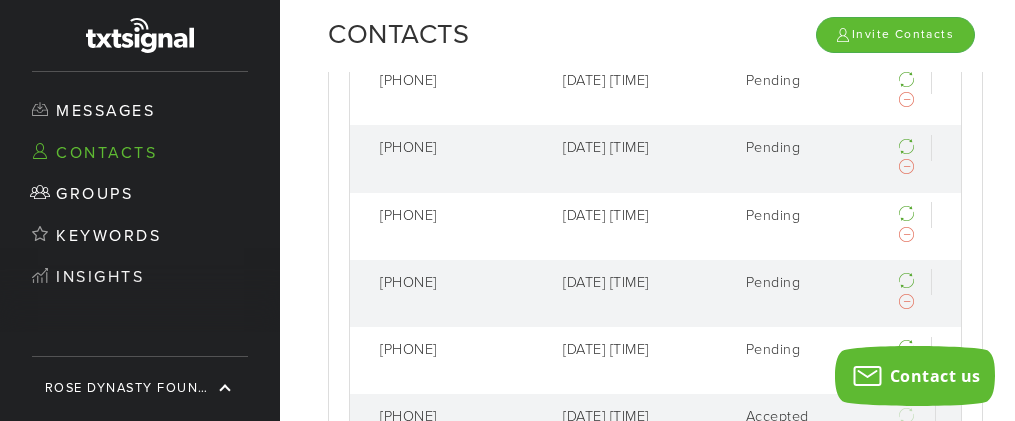 scroll, scrollTop: 0, scrollLeft: 0, axis: both 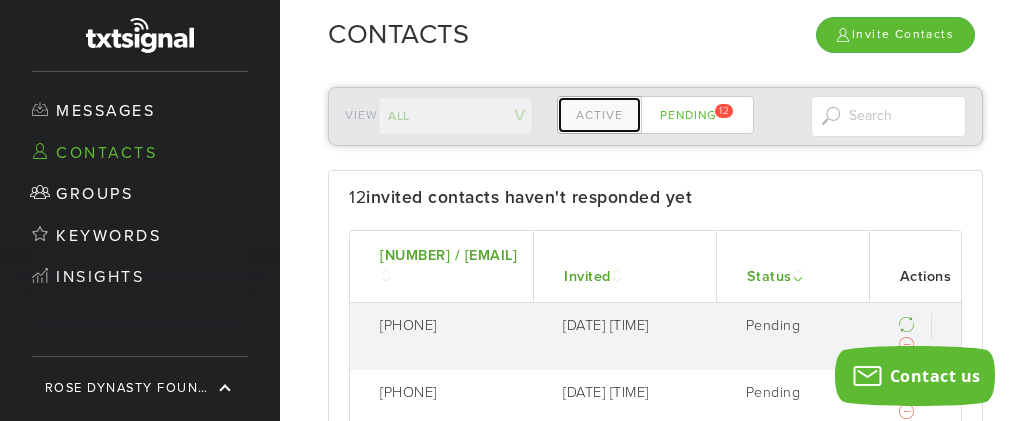 click on "Active" at bounding box center [599, 115] 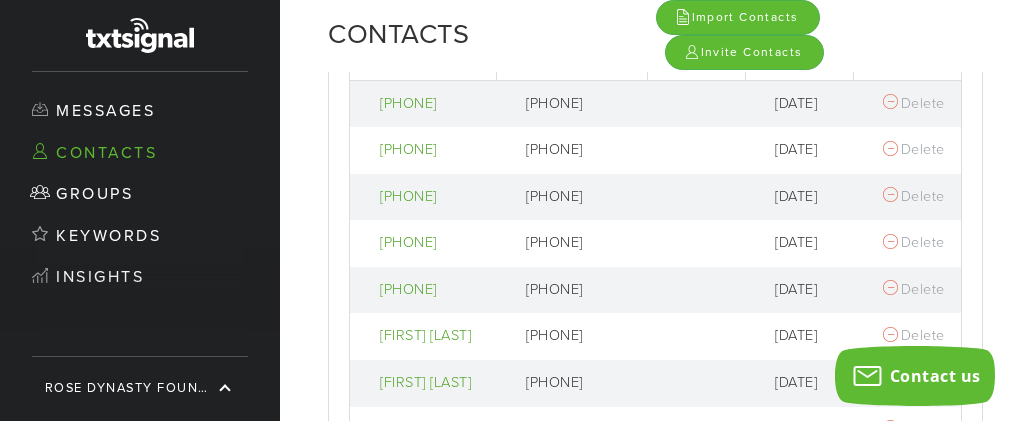 scroll, scrollTop: 153, scrollLeft: 0, axis: vertical 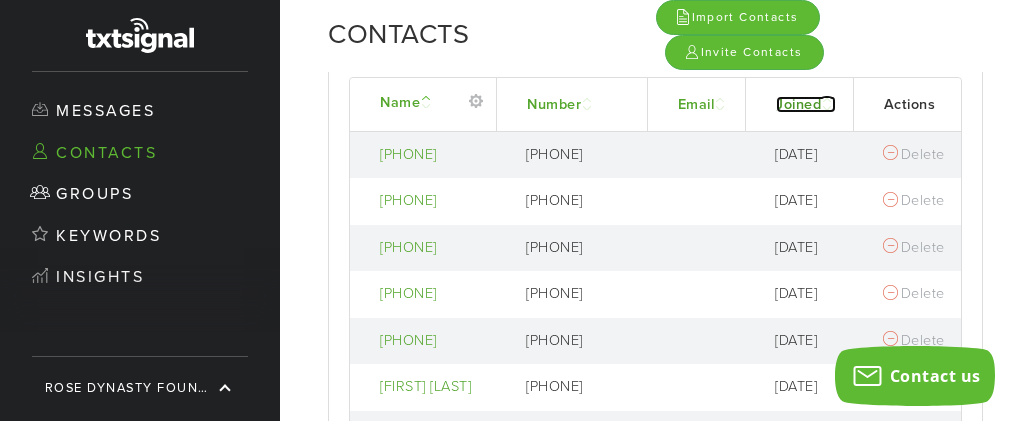 click on "Joined" at bounding box center (806, 104) 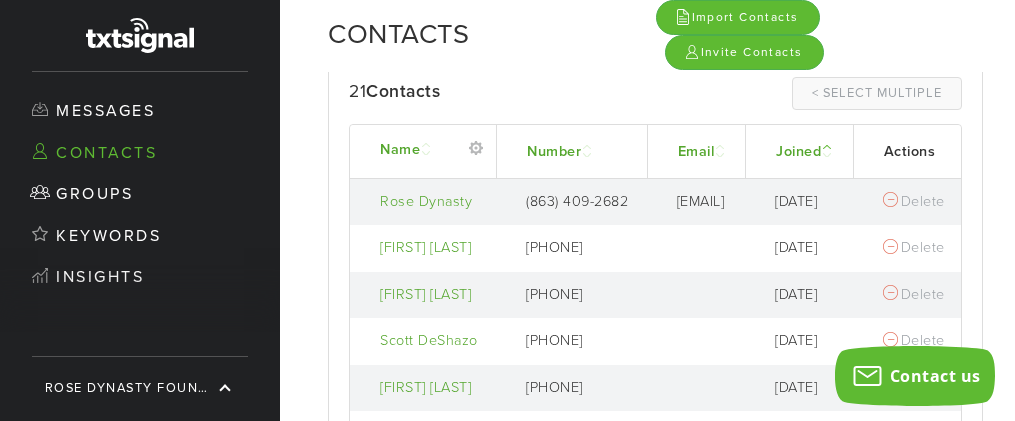 scroll, scrollTop: 110, scrollLeft: 0, axis: vertical 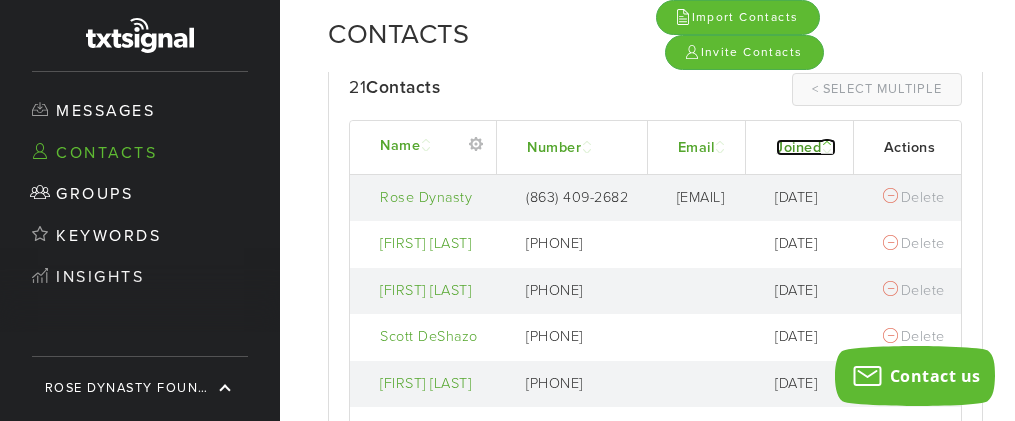 click on "Joined" at bounding box center (806, 147) 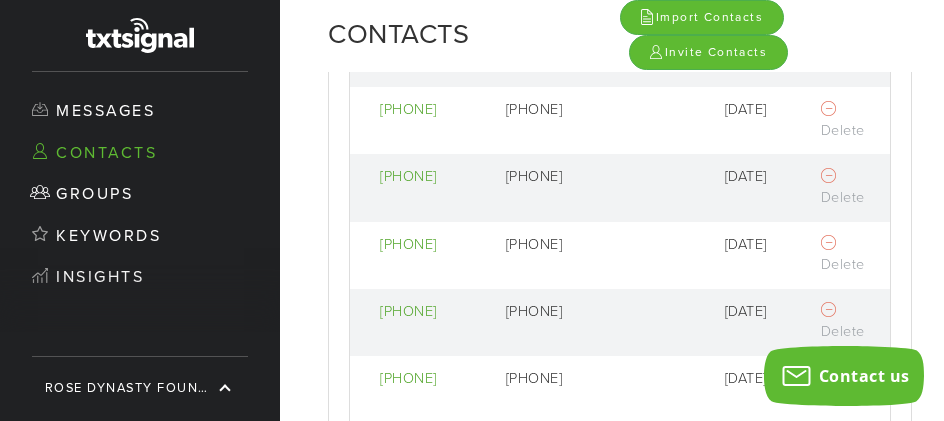 scroll, scrollTop: 0, scrollLeft: 0, axis: both 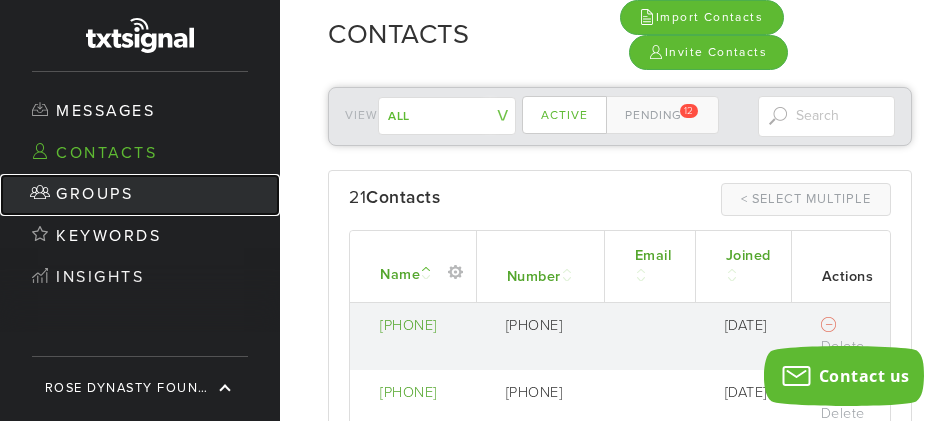 click on "Groups" at bounding box center (140, 195) 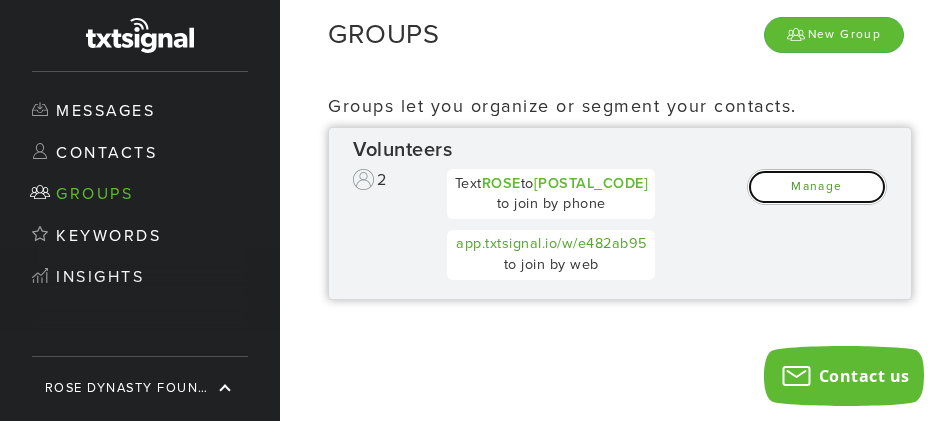 click on "Manage" at bounding box center (817, 186) 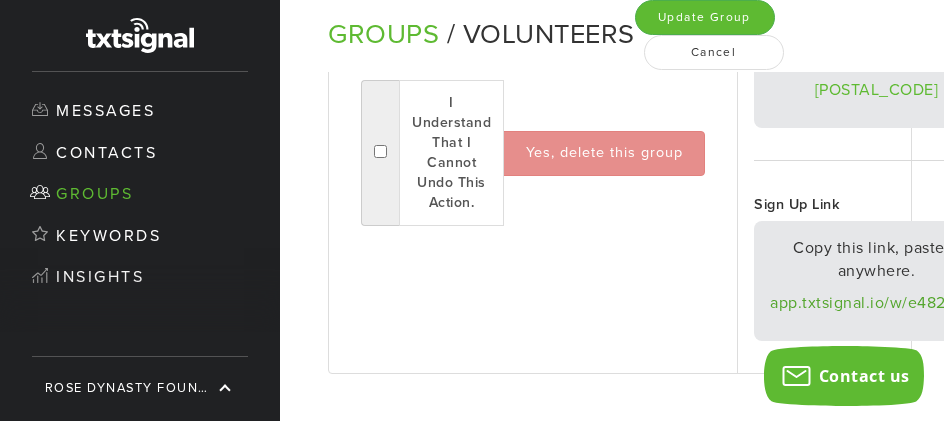 scroll, scrollTop: 385, scrollLeft: 0, axis: vertical 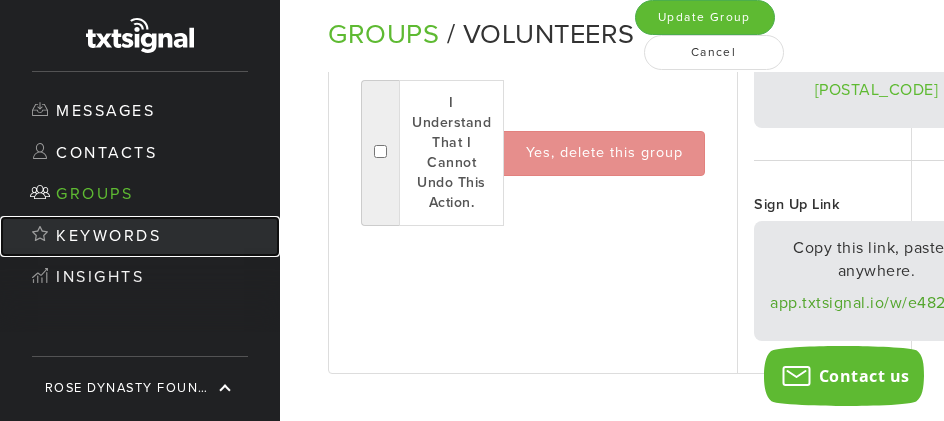 click on "Keywords" at bounding box center (140, 237) 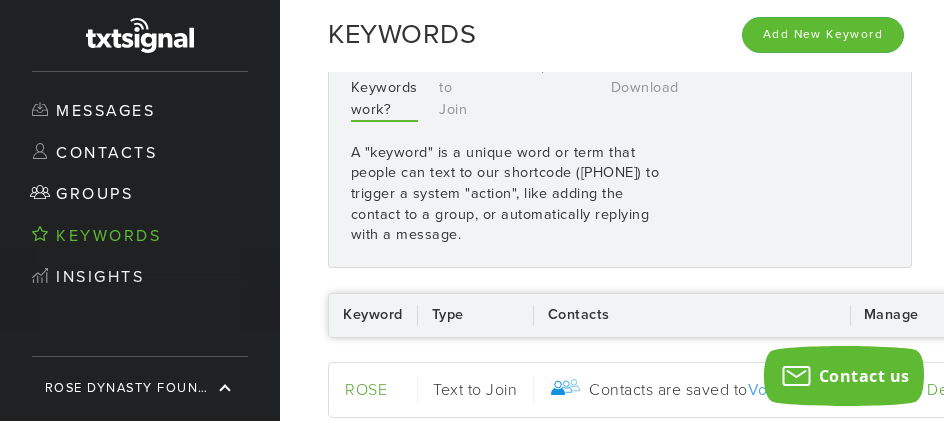 scroll, scrollTop: 0, scrollLeft: 0, axis: both 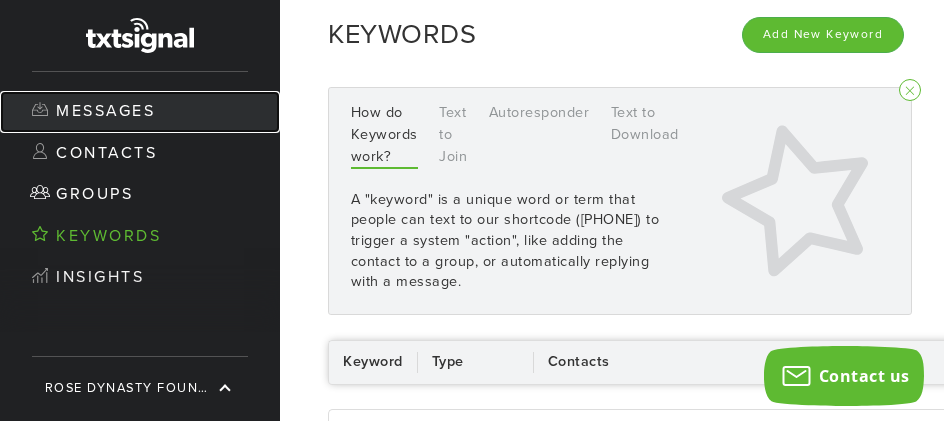 click on "Messages" at bounding box center [140, 112] 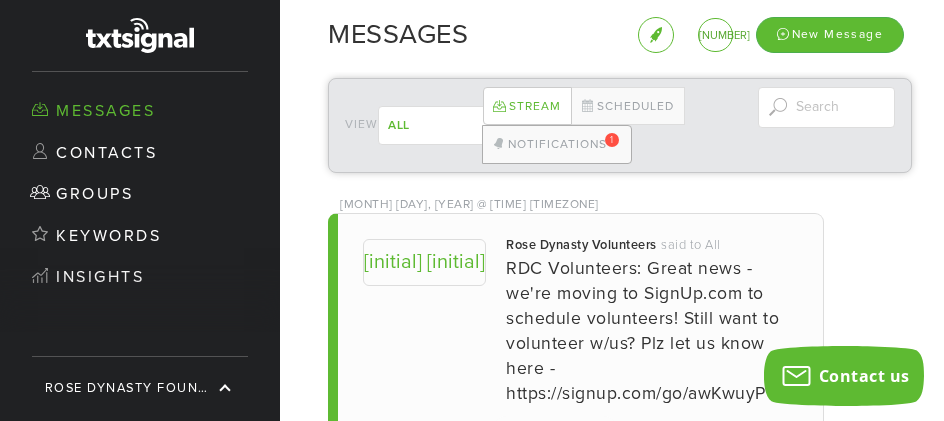 scroll, scrollTop: 10, scrollLeft: 0, axis: vertical 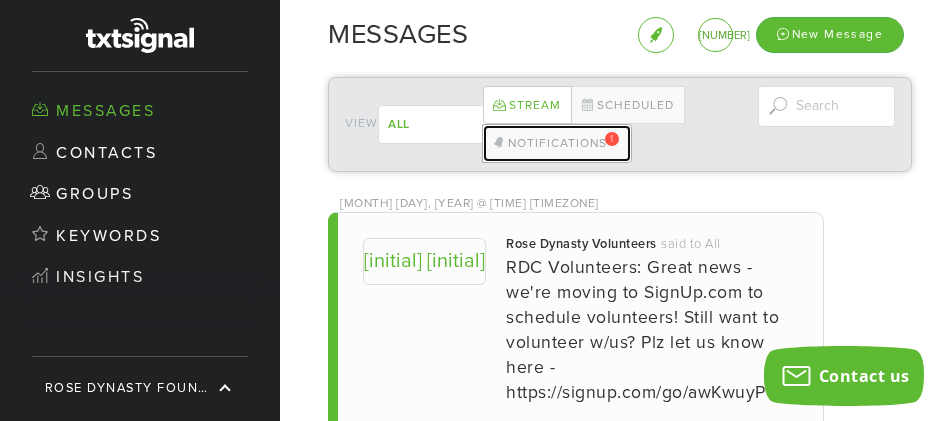 click on "Notifications
1" at bounding box center [557, 143] 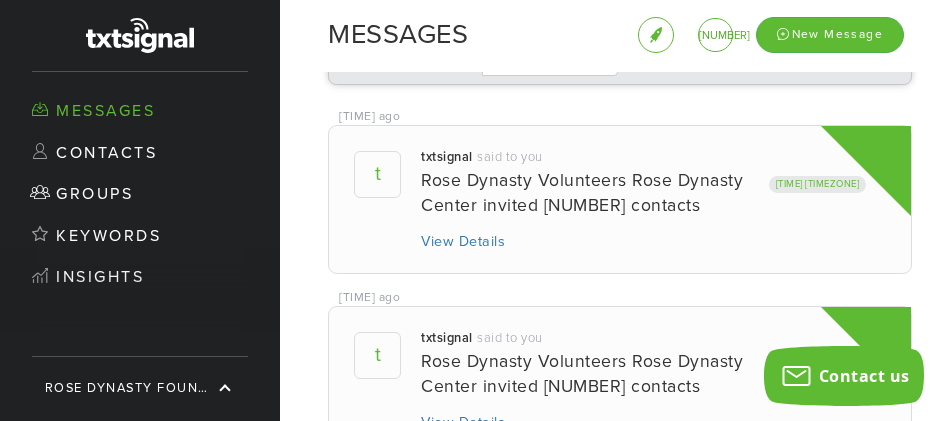 scroll, scrollTop: 89, scrollLeft: 0, axis: vertical 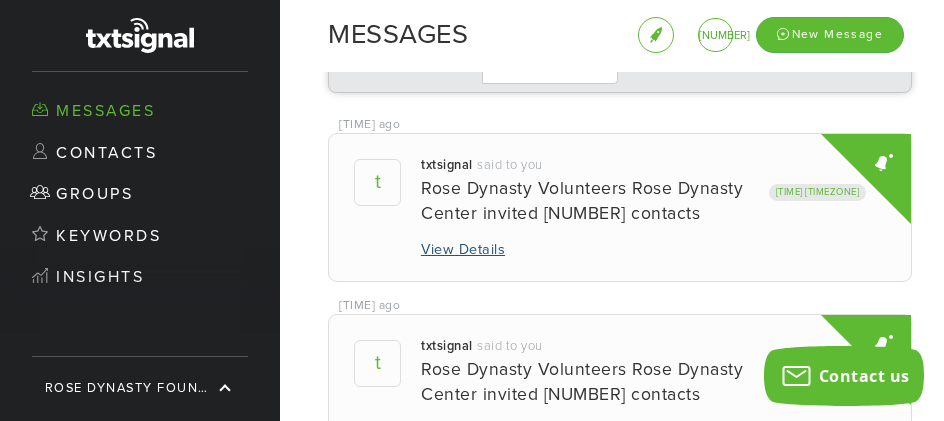 click on "View details" at bounding box center (463, 250) 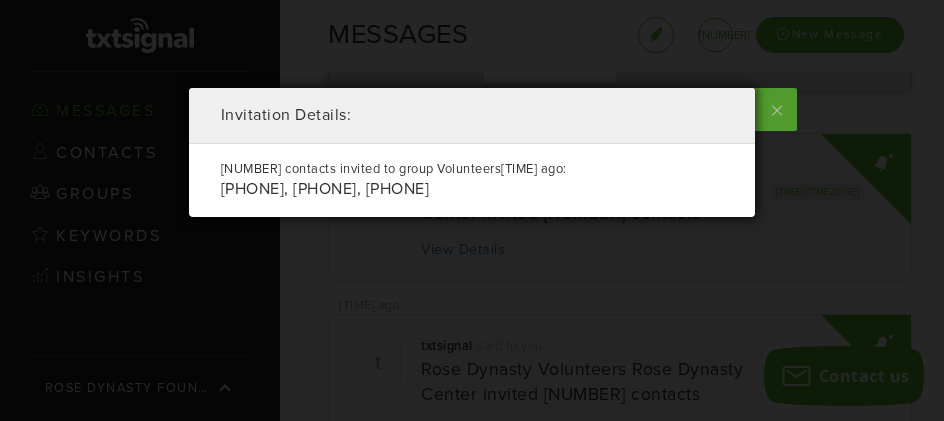 click at bounding box center [774, 109] 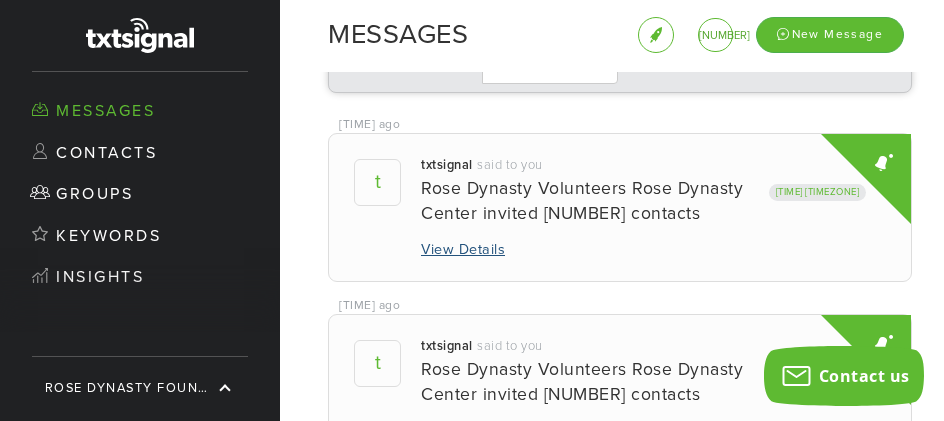 click on "View details" at bounding box center (463, 250) 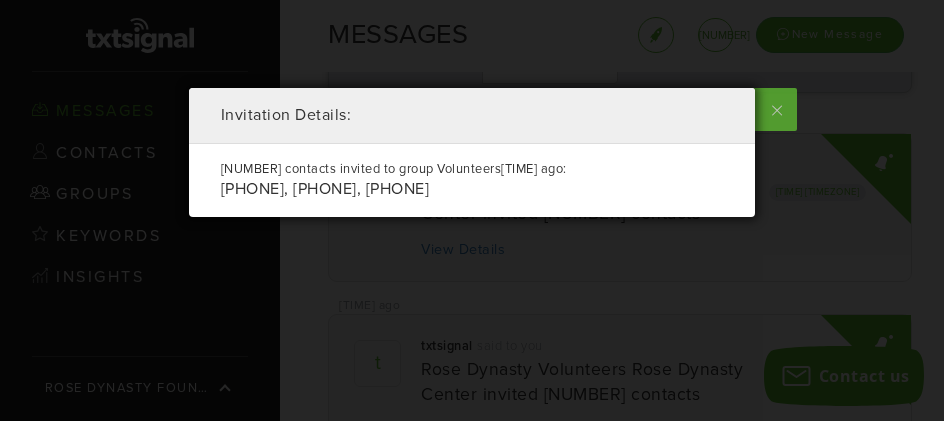 click at bounding box center [774, 109] 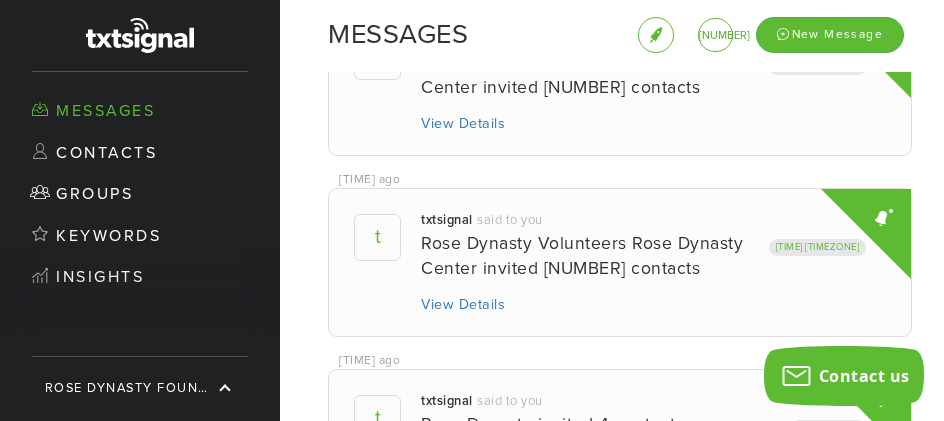 scroll, scrollTop: 246, scrollLeft: 0, axis: vertical 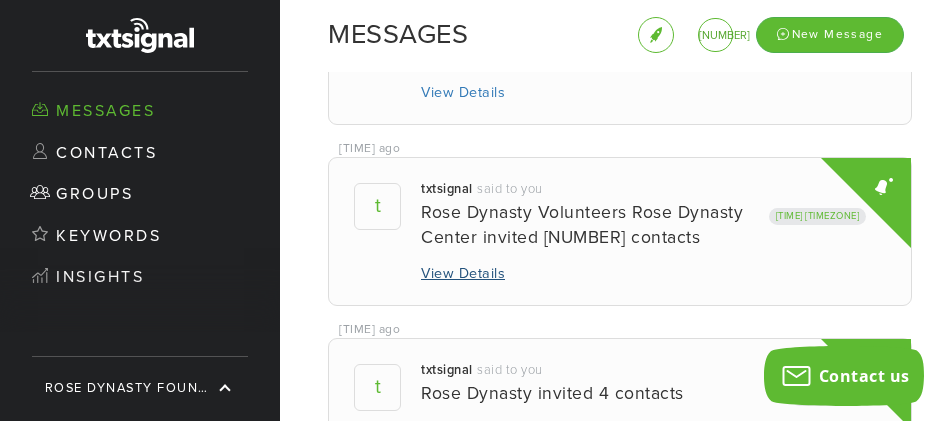 click on "View details" at bounding box center (463, 274) 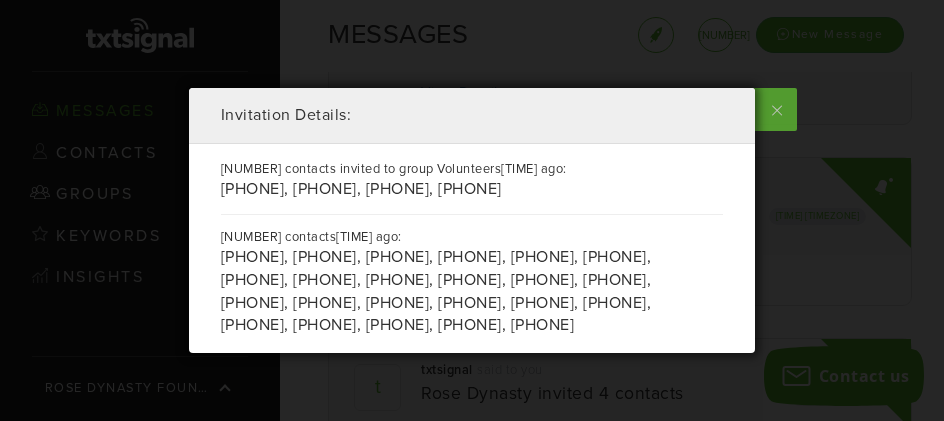 click at bounding box center (774, 109) 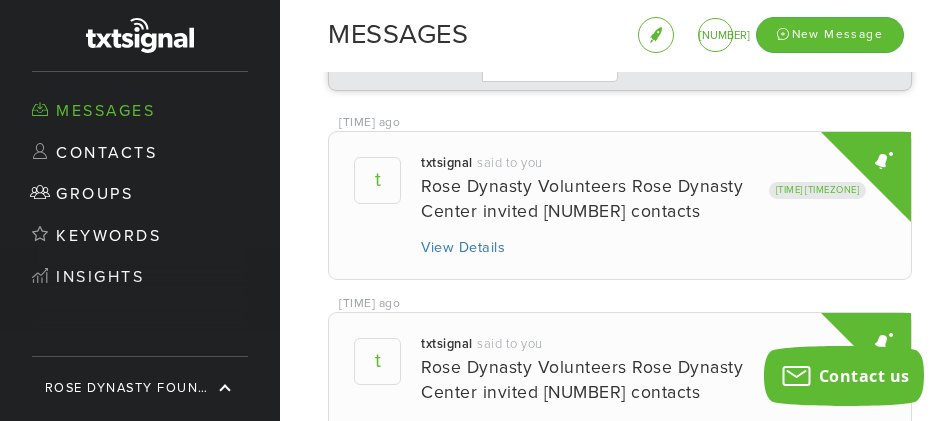 scroll, scrollTop: 0, scrollLeft: 0, axis: both 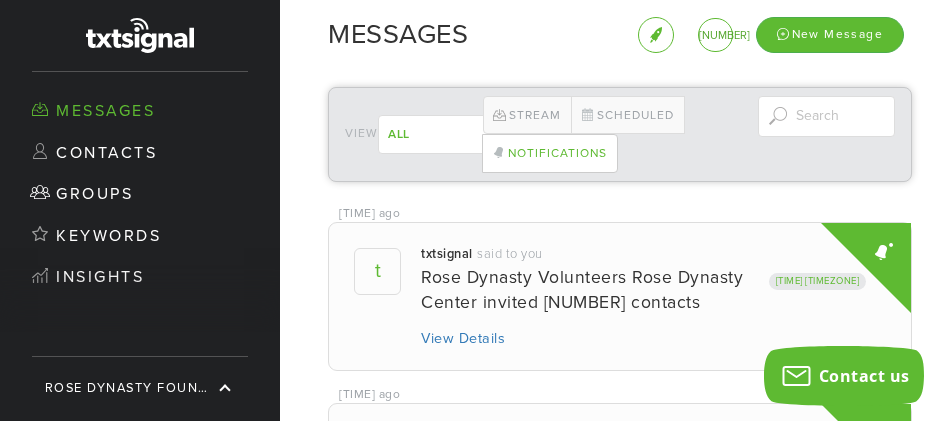 click at bounding box center (866, 268) 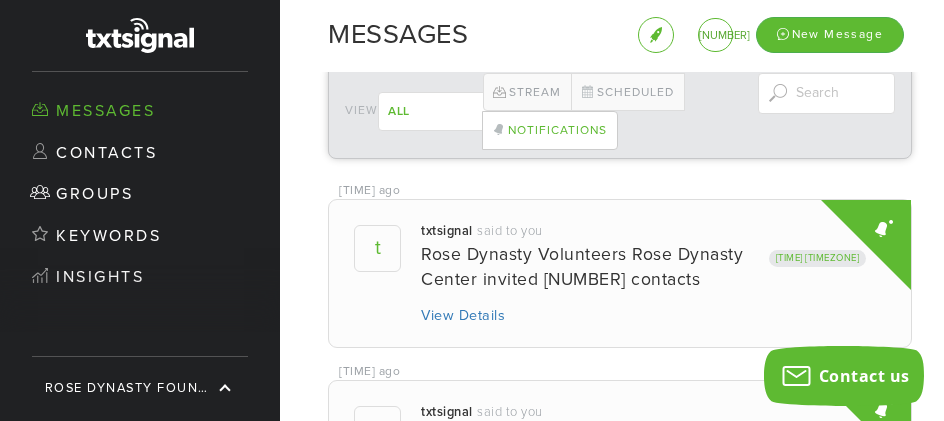 scroll, scrollTop: 28, scrollLeft: 0, axis: vertical 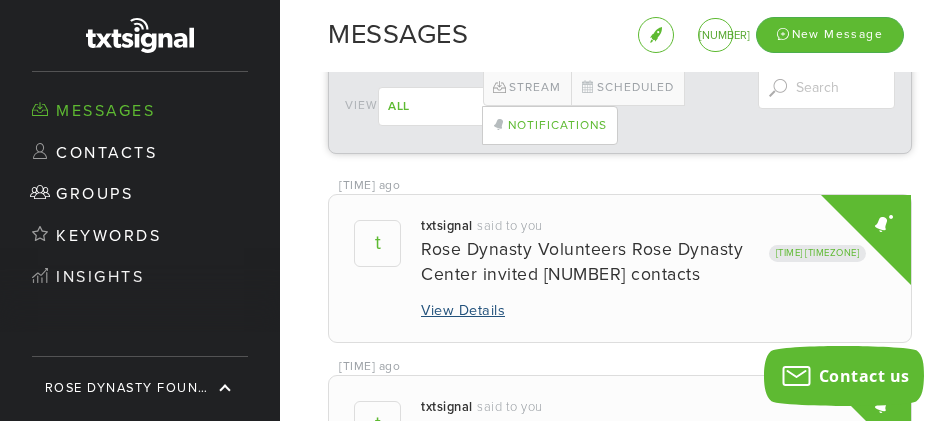 click on "View details" at bounding box center (463, 311) 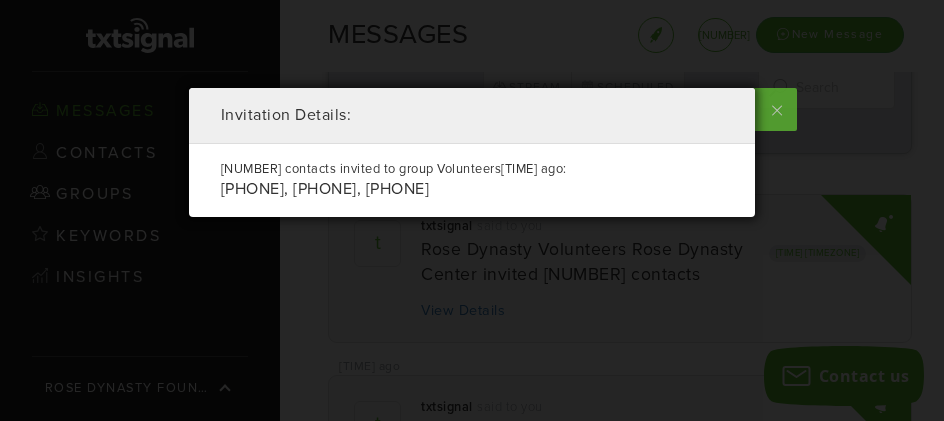 click at bounding box center (774, 109) 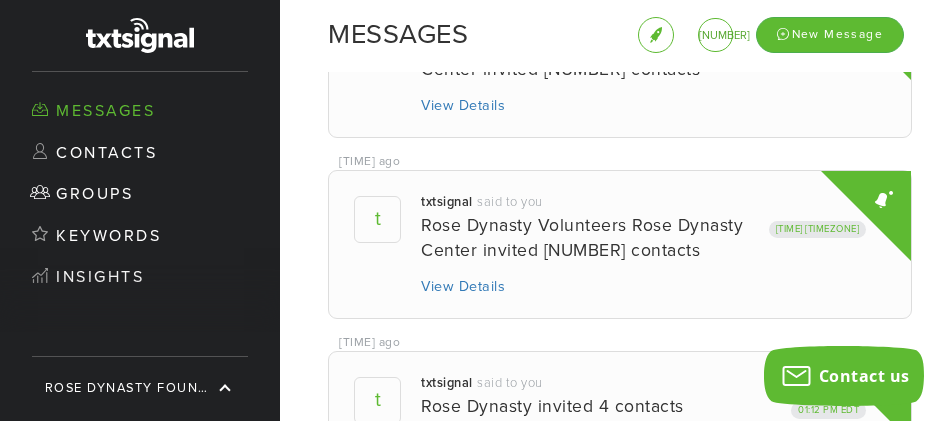 scroll, scrollTop: 0, scrollLeft: 0, axis: both 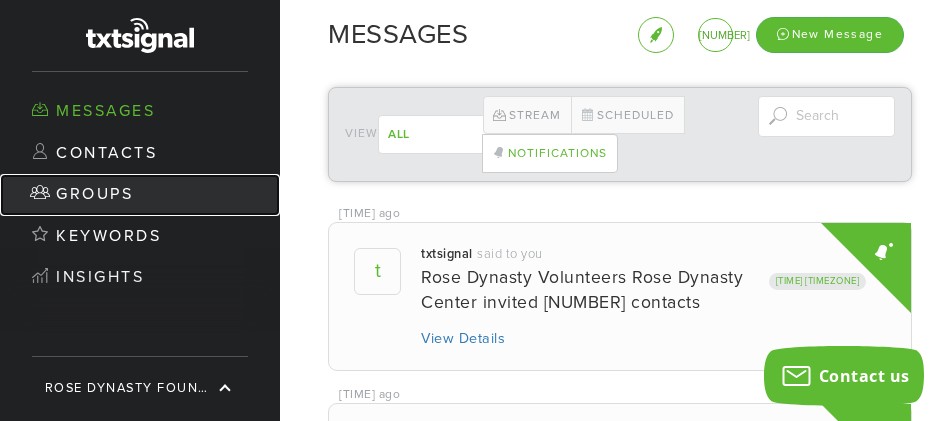 click on "Groups" at bounding box center (140, 195) 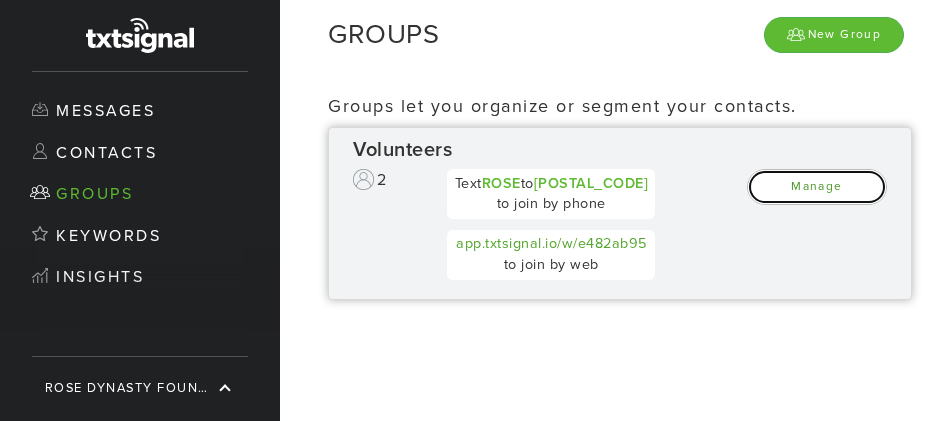 click on "Manage" at bounding box center (817, 186) 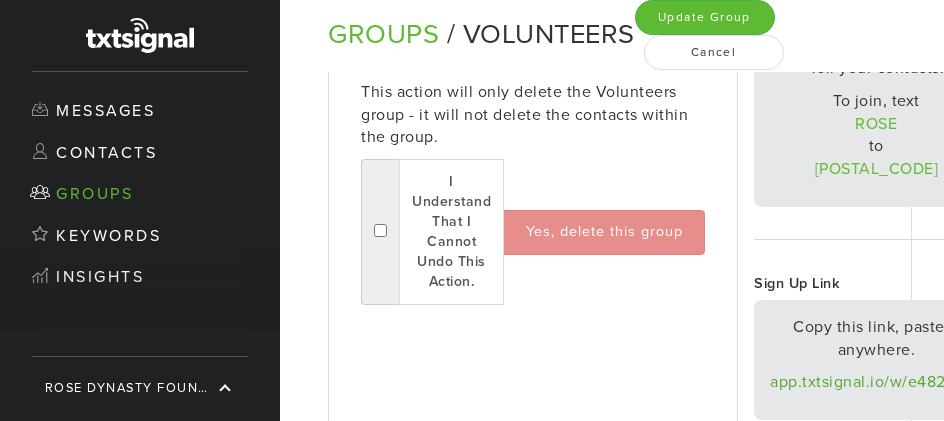 scroll, scrollTop: 313, scrollLeft: 0, axis: vertical 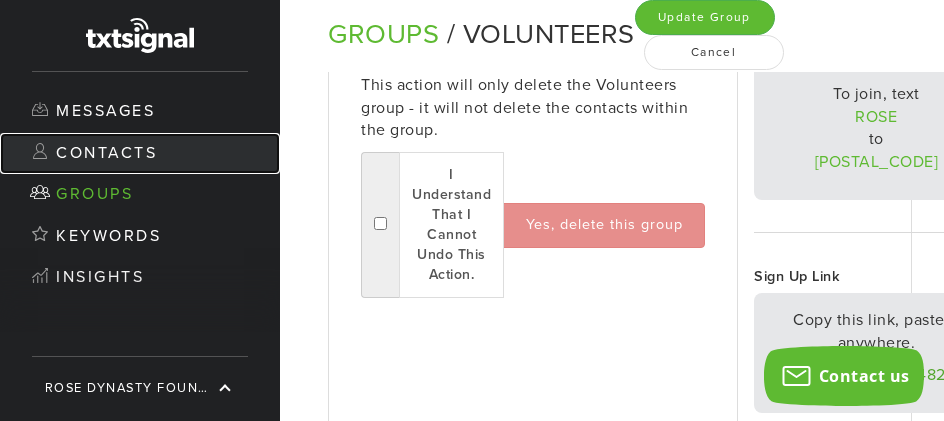 click on "Contacts" at bounding box center [140, 154] 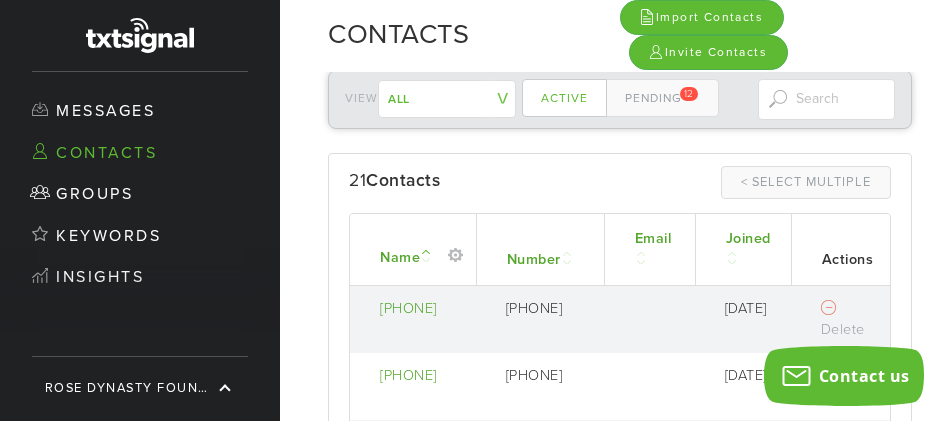 scroll, scrollTop: 15, scrollLeft: 0, axis: vertical 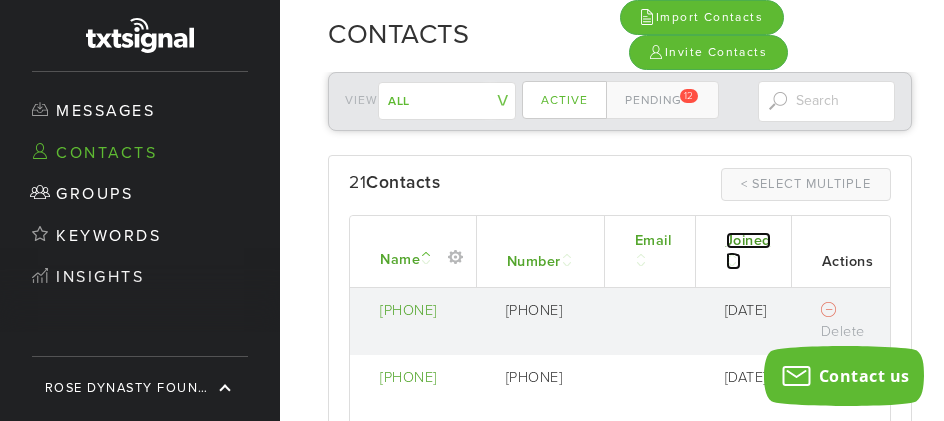 click on "Joined" at bounding box center [748, 251] 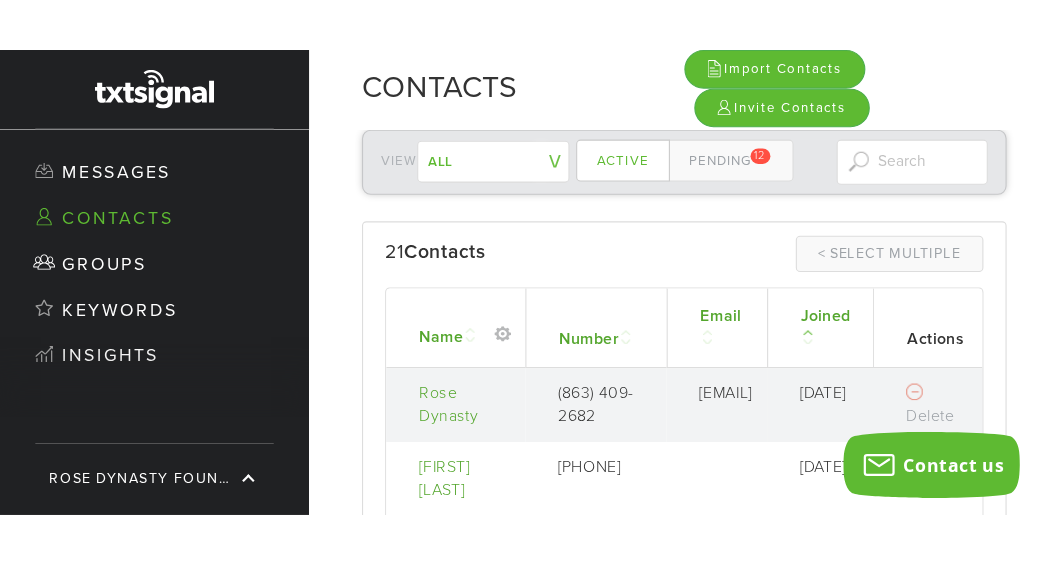 scroll, scrollTop: 0, scrollLeft: 0, axis: both 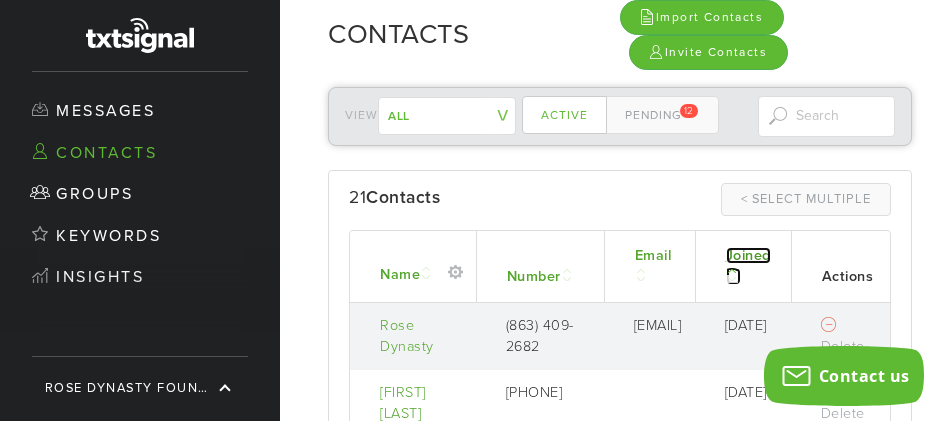 click on "Joined" at bounding box center [748, 266] 